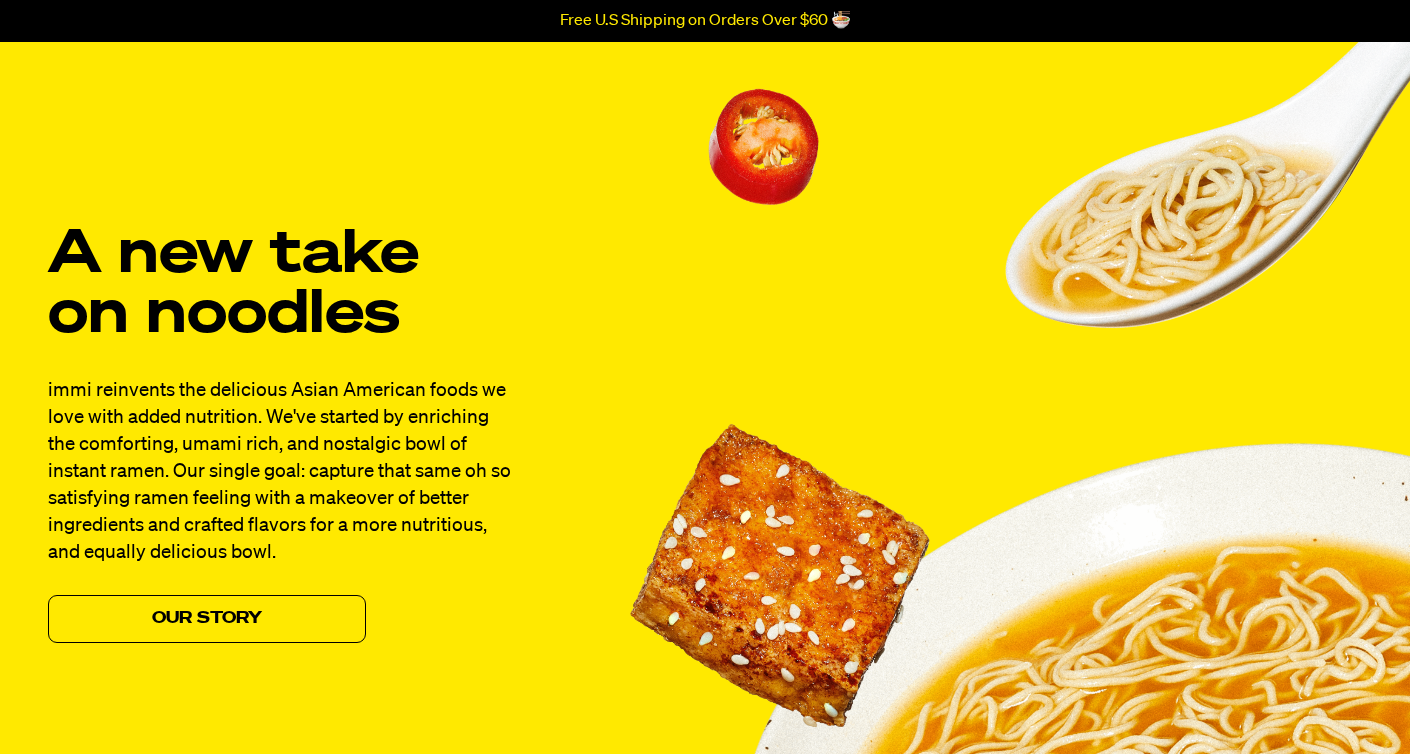 scroll, scrollTop: 1601, scrollLeft: 0, axis: vertical 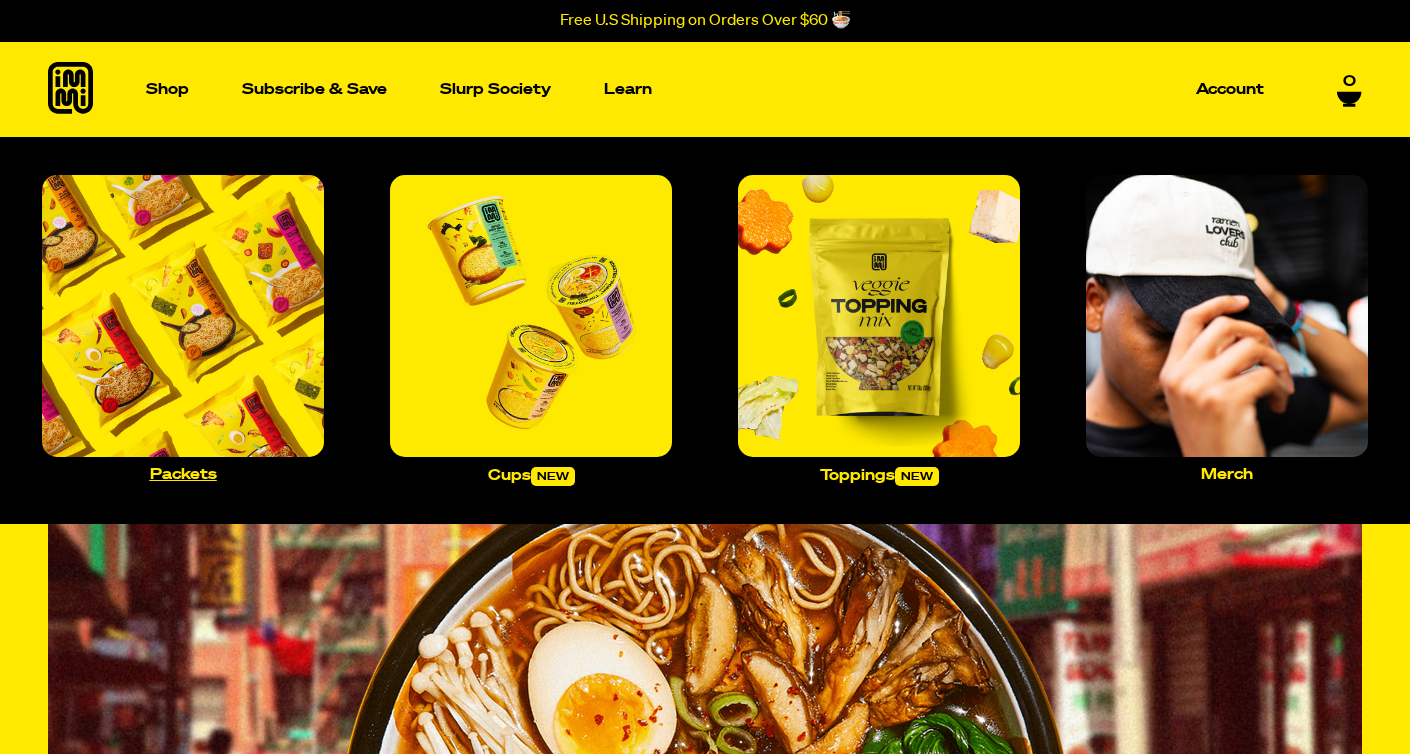 click at bounding box center [183, 316] 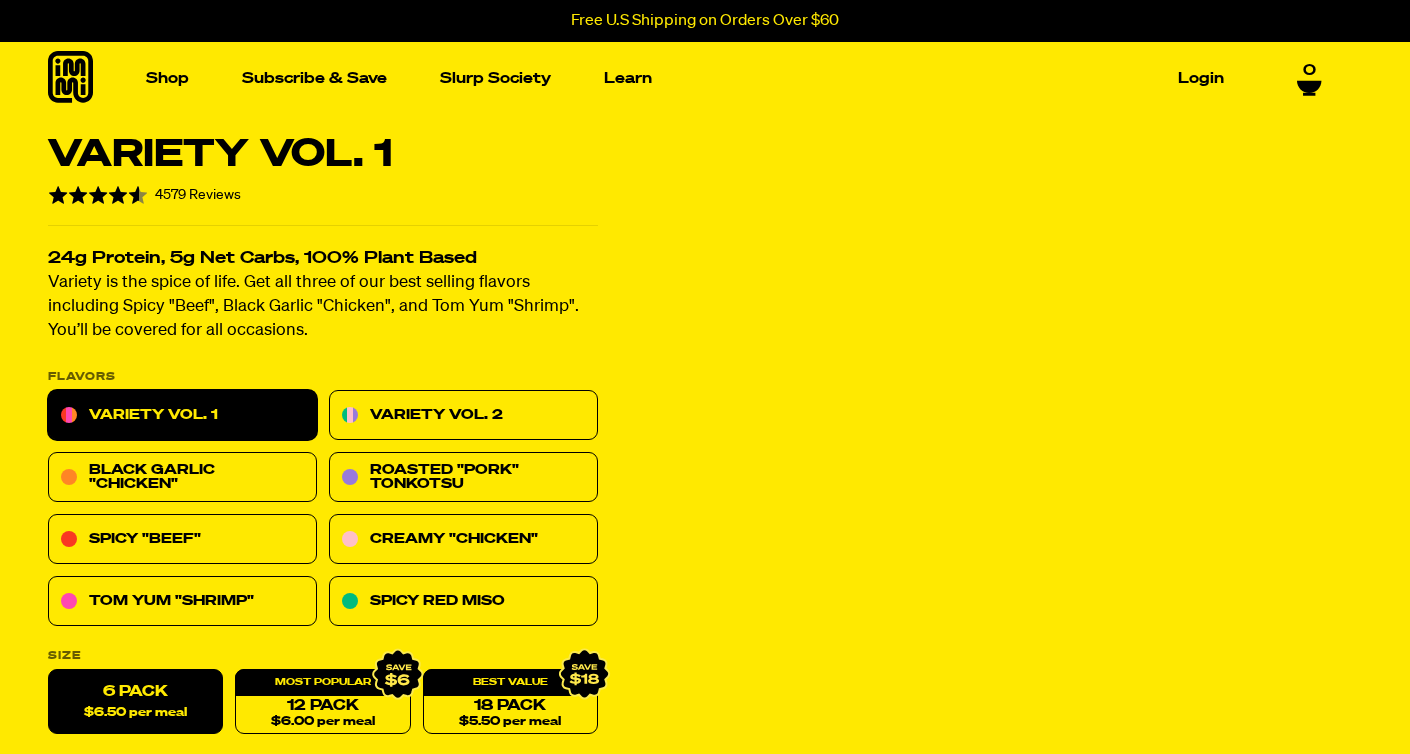 scroll, scrollTop: 166, scrollLeft: 0, axis: vertical 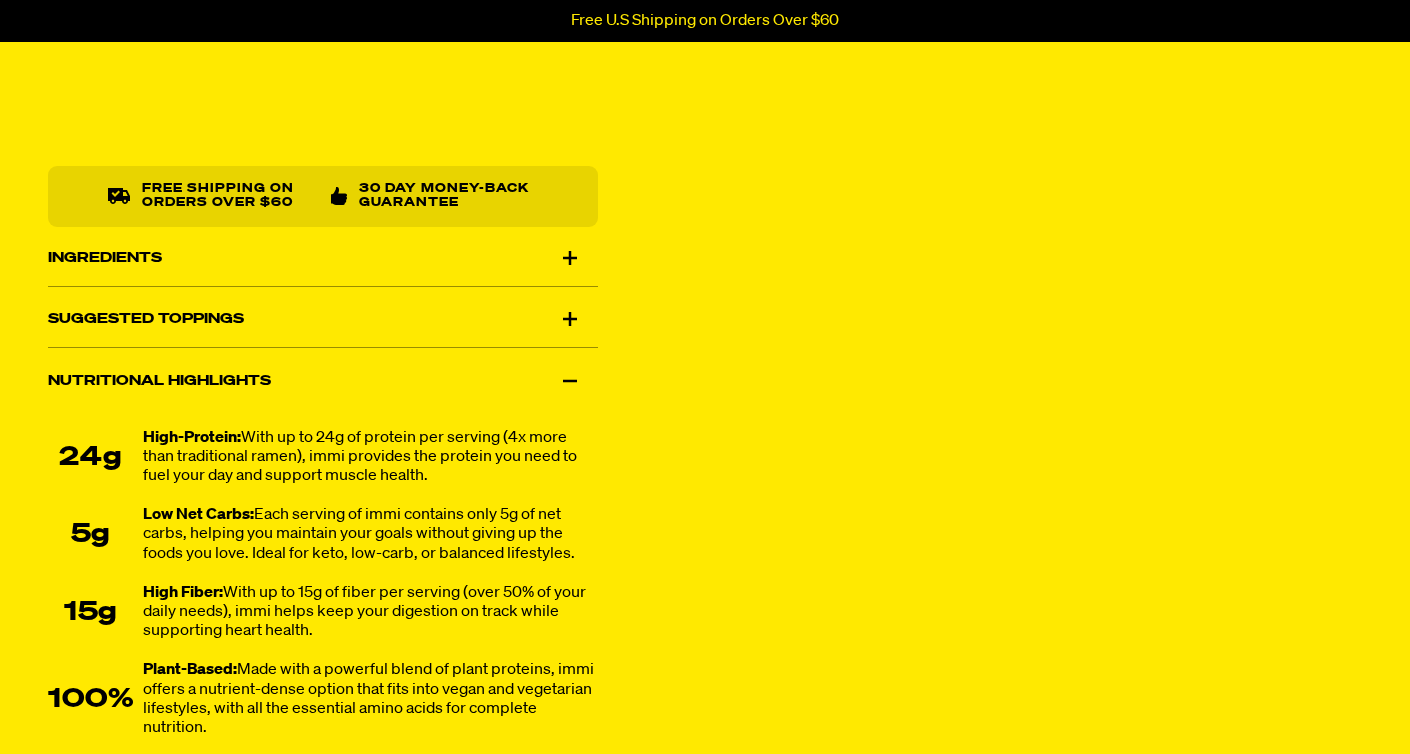 click on "Ingredients" at bounding box center (323, 258) 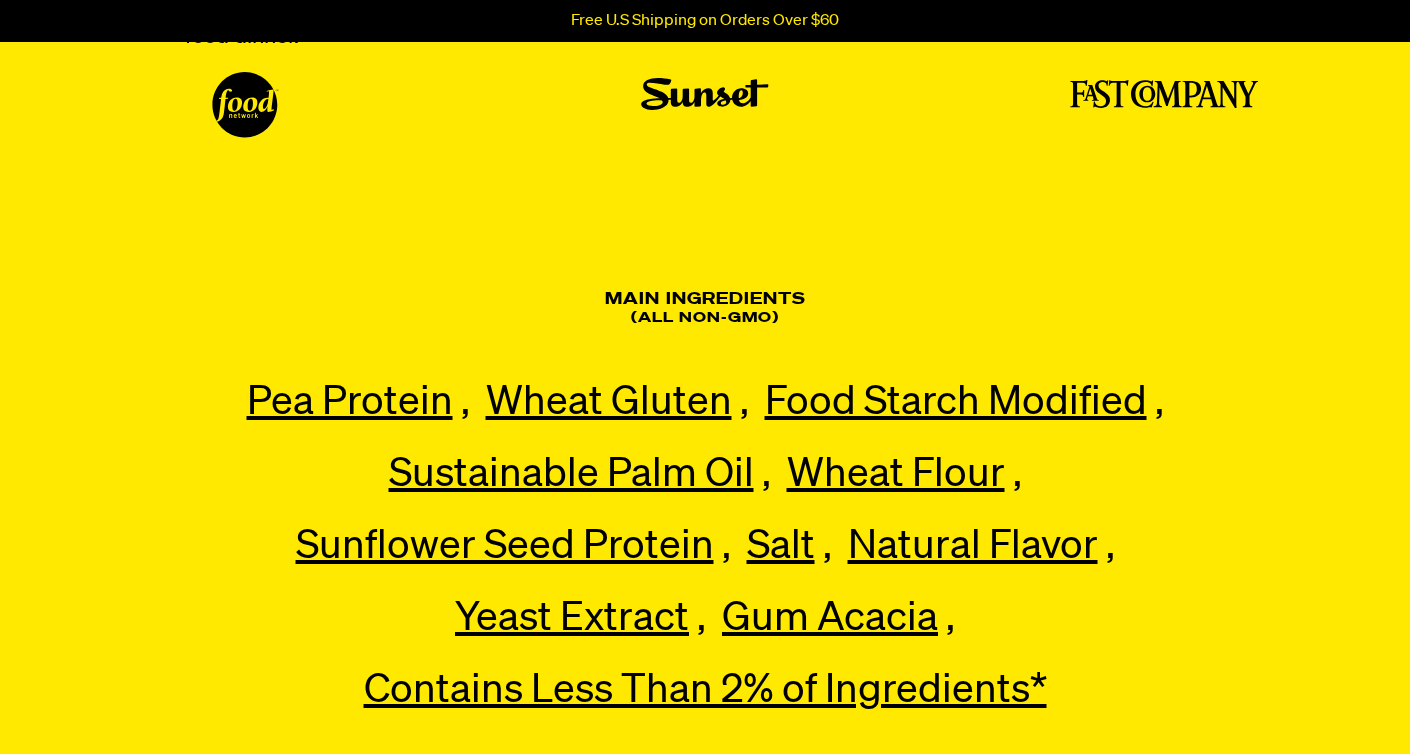 scroll, scrollTop: 7856, scrollLeft: 0, axis: vertical 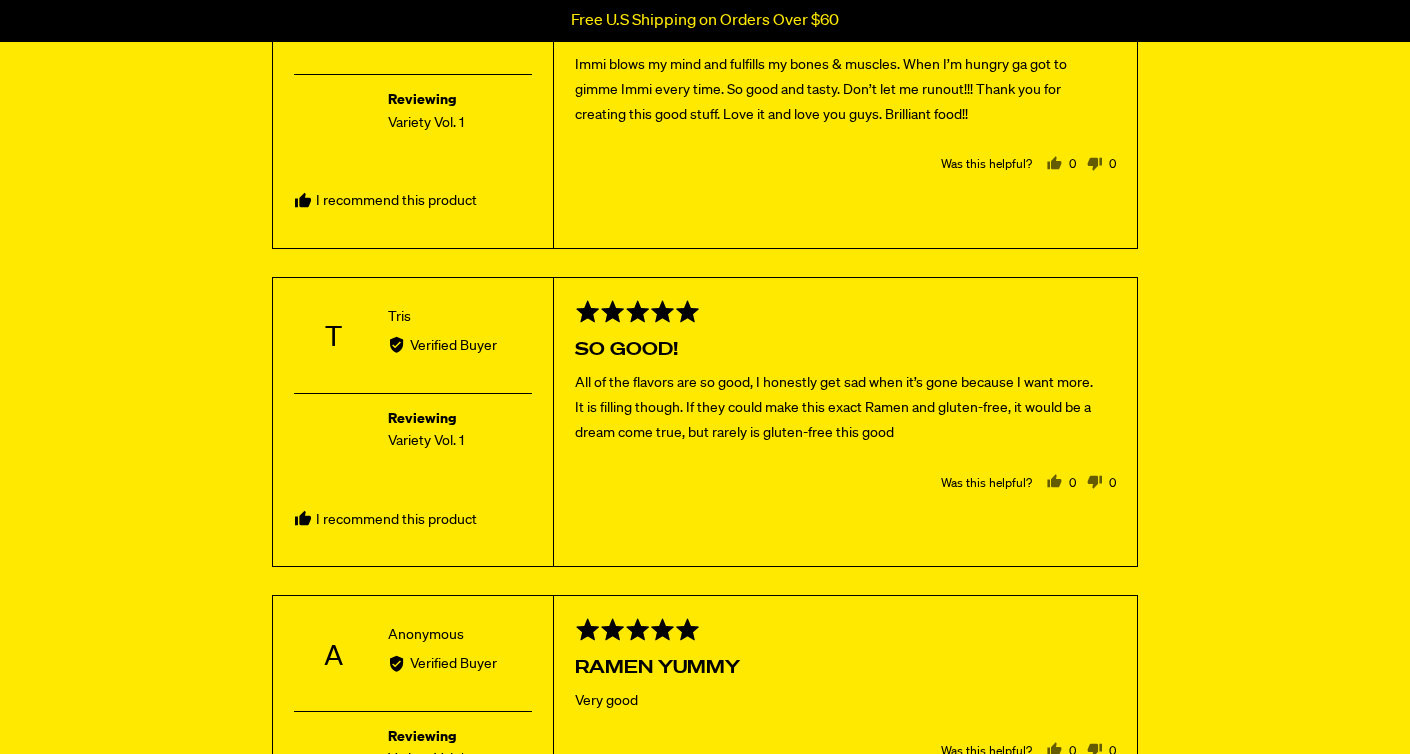 click on "0   people voted yes" at bounding box center (1061, 484) 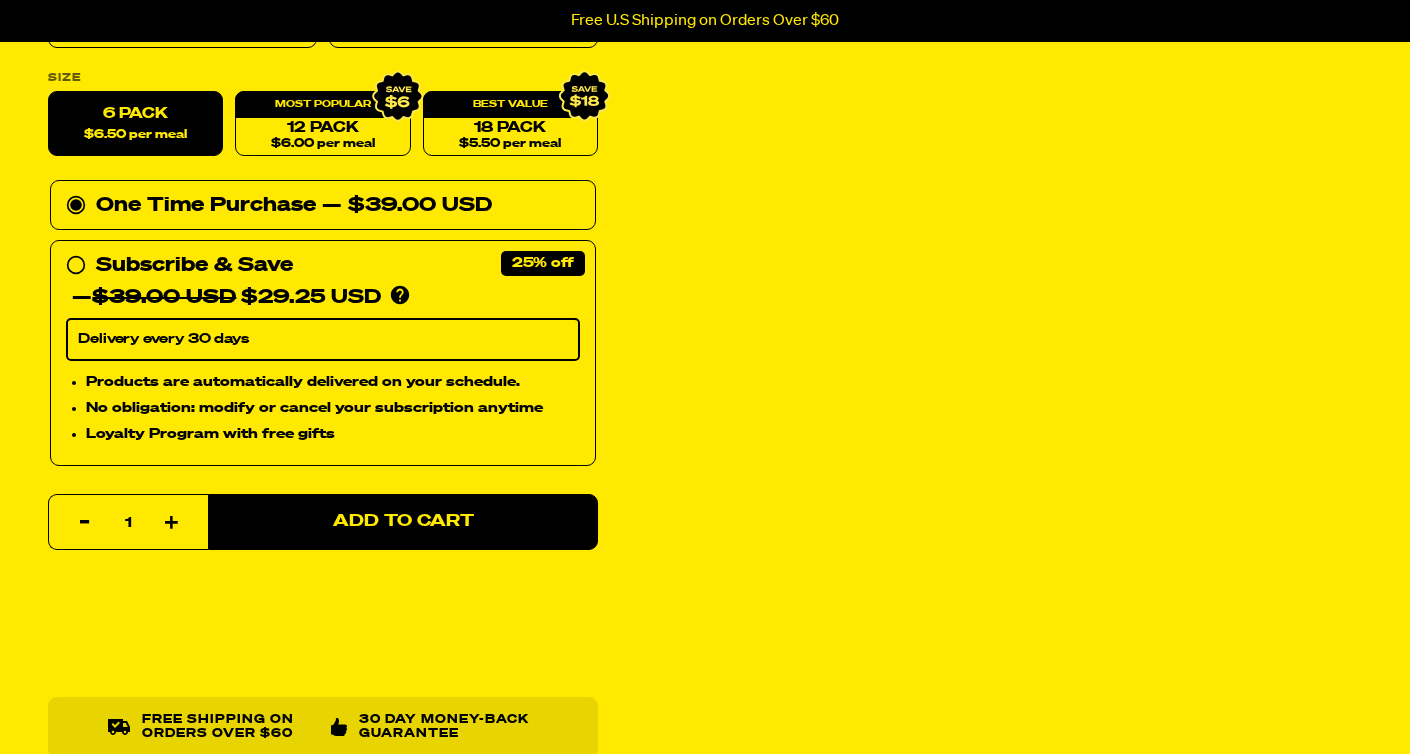 scroll, scrollTop: 0, scrollLeft: 0, axis: both 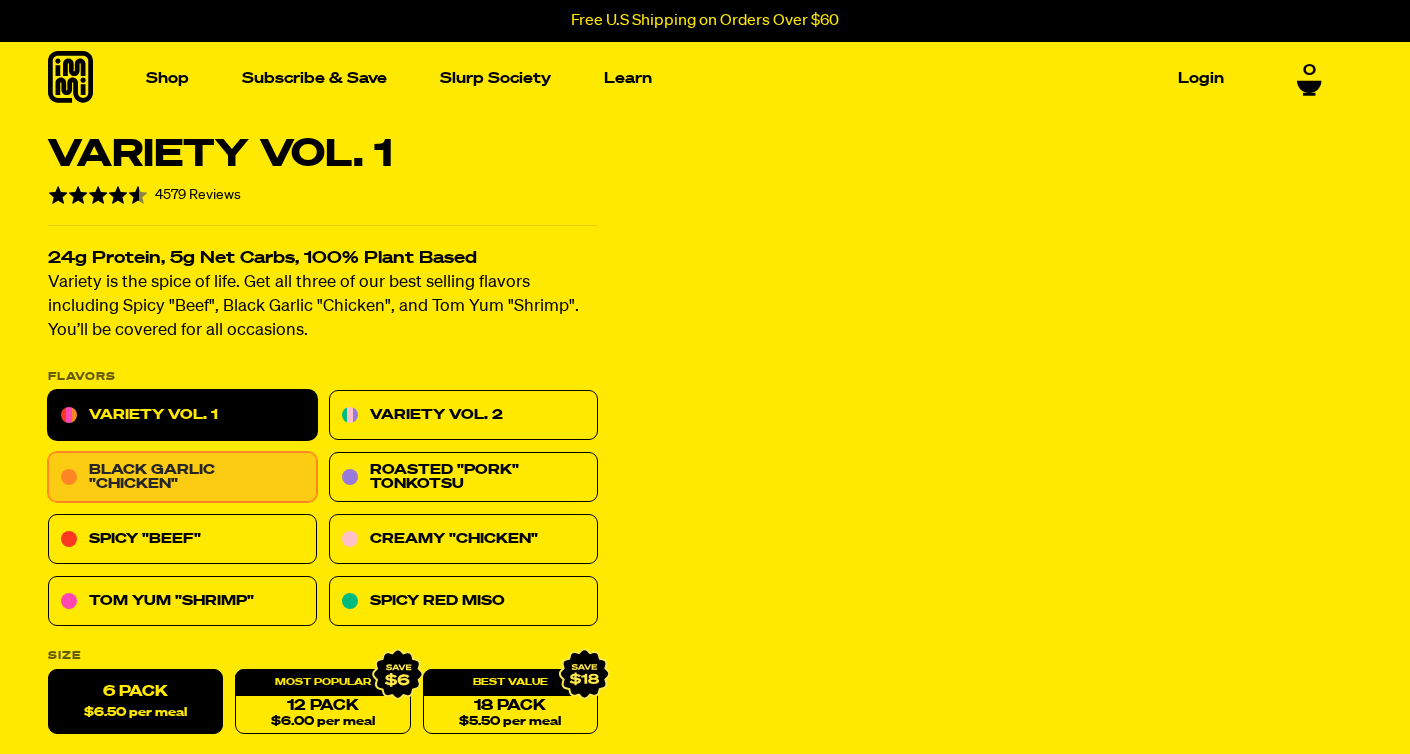 click on "Black Garlic "Chicken"" at bounding box center (182, 478) 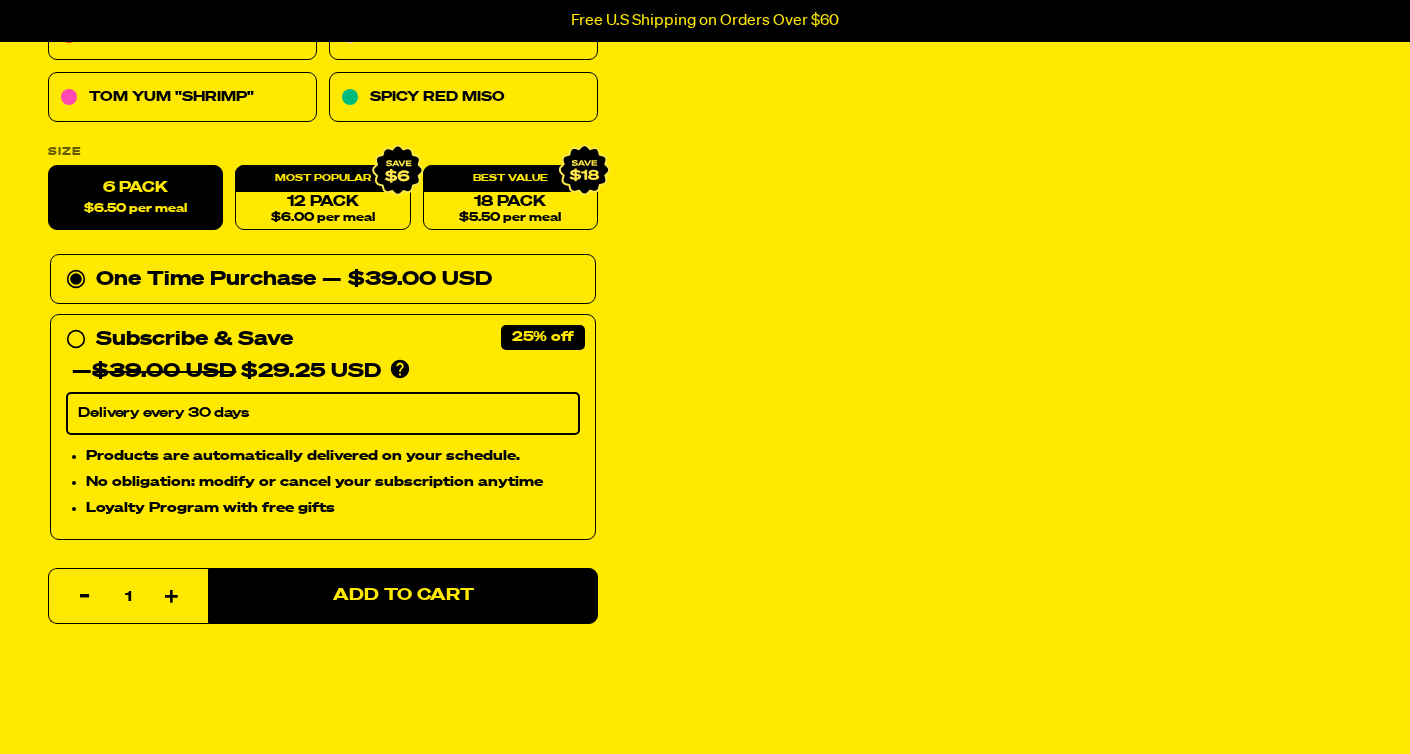 scroll, scrollTop: 584, scrollLeft: 0, axis: vertical 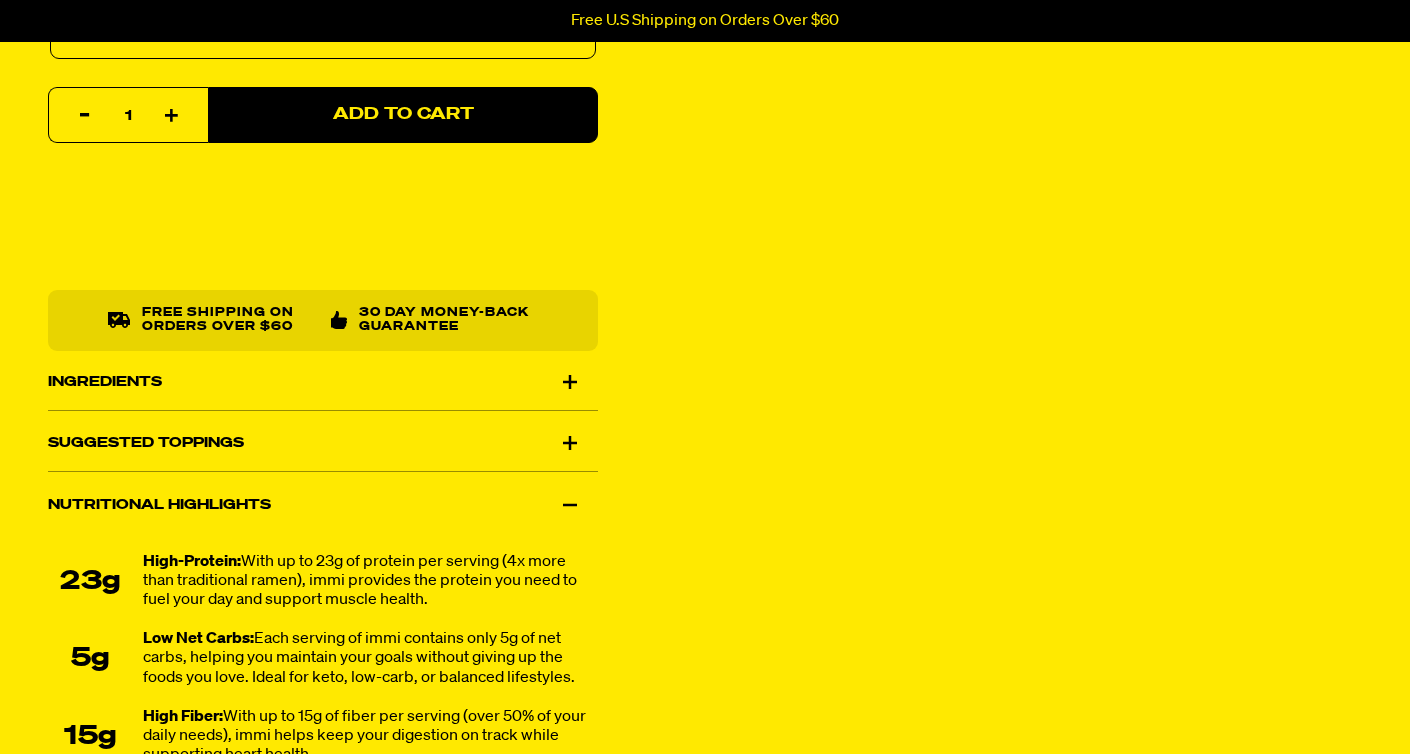 click on "Ingredients" at bounding box center [323, 382] 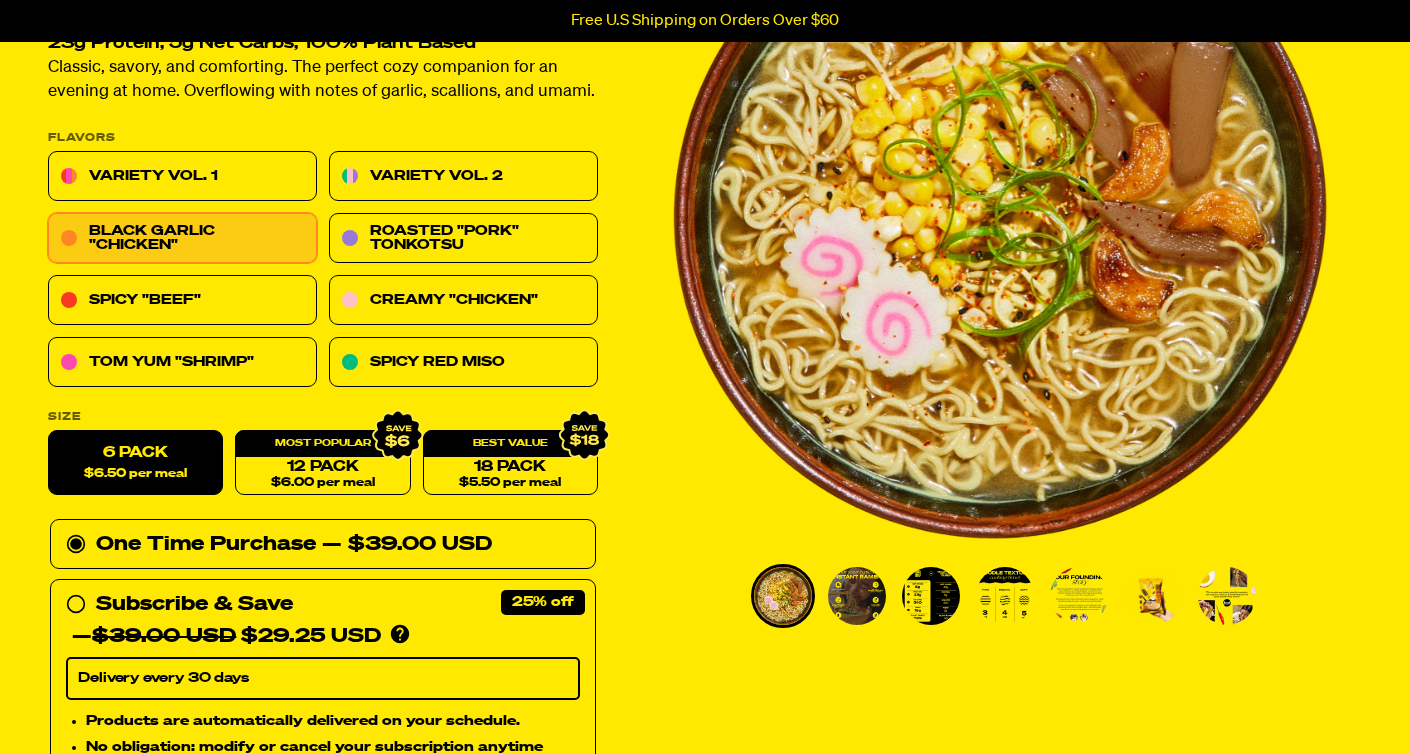 scroll, scrollTop: 0, scrollLeft: 0, axis: both 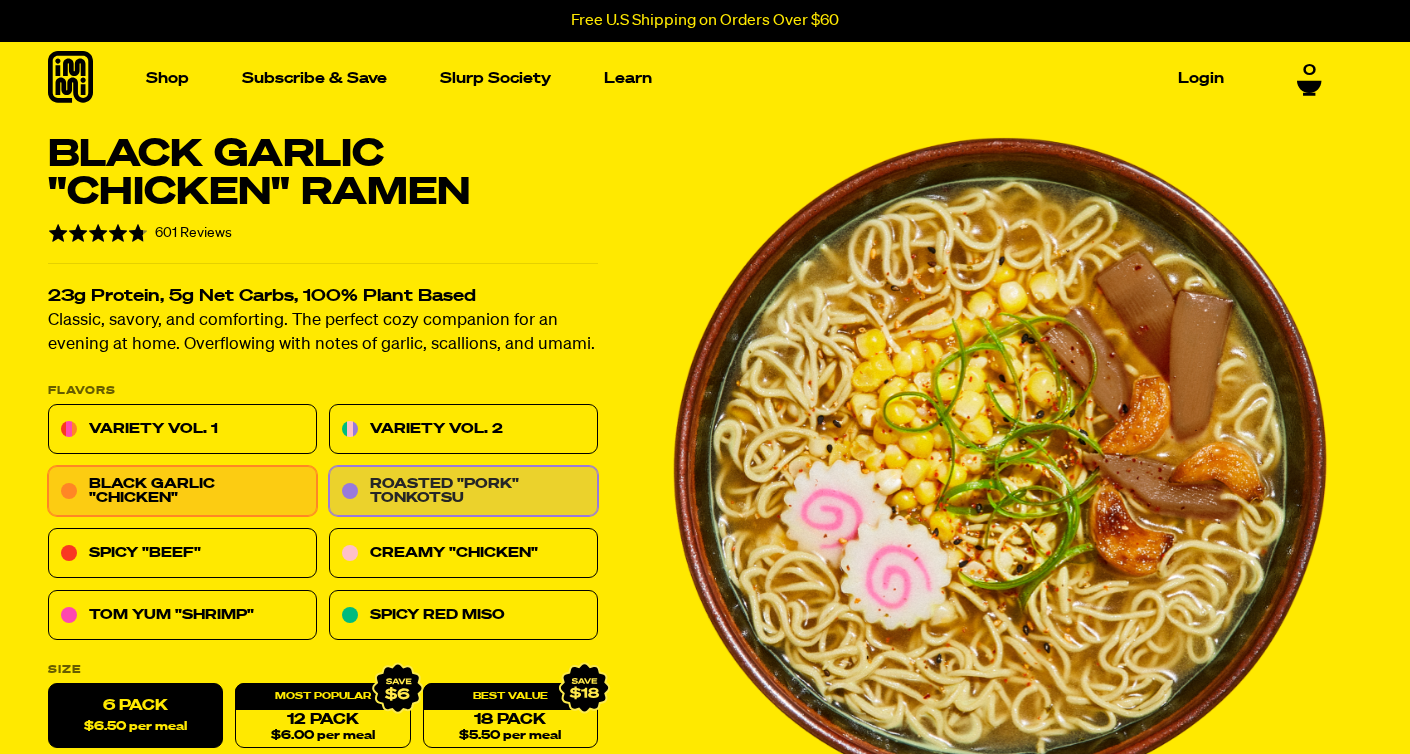 click on "Roasted "Pork" Tonkotsu" at bounding box center [463, 492] 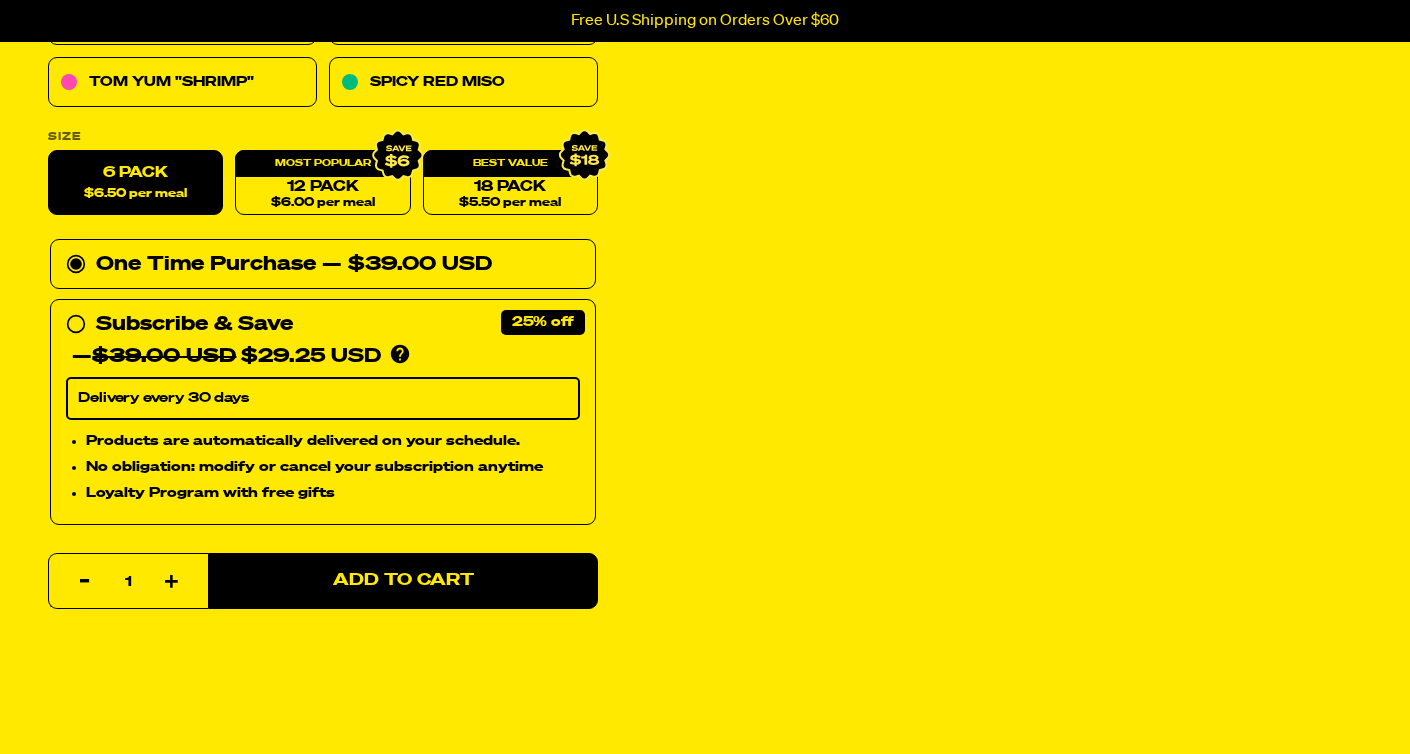 scroll, scrollTop: 425, scrollLeft: 0, axis: vertical 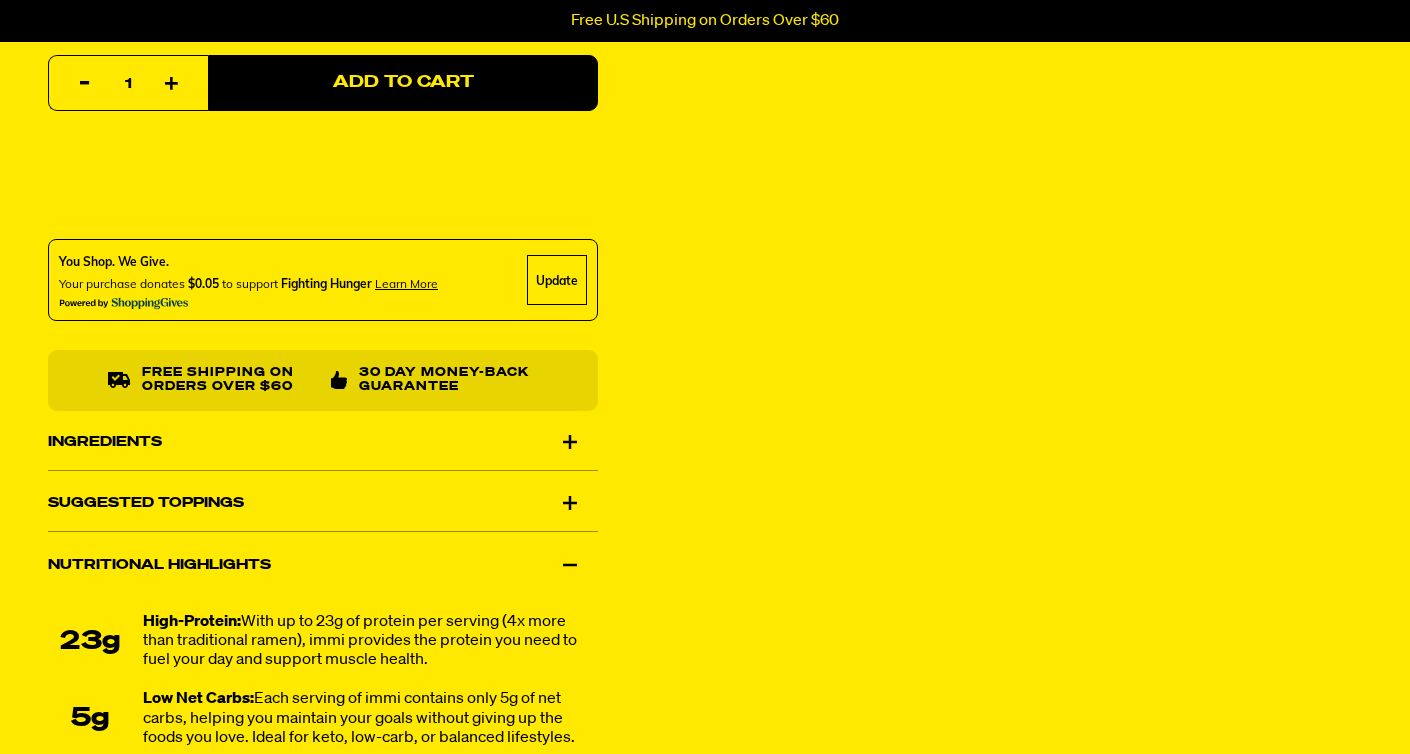 click on "Free shipping on orders over $60
30 Day Money-Back Guarantee" at bounding box center (323, 380) 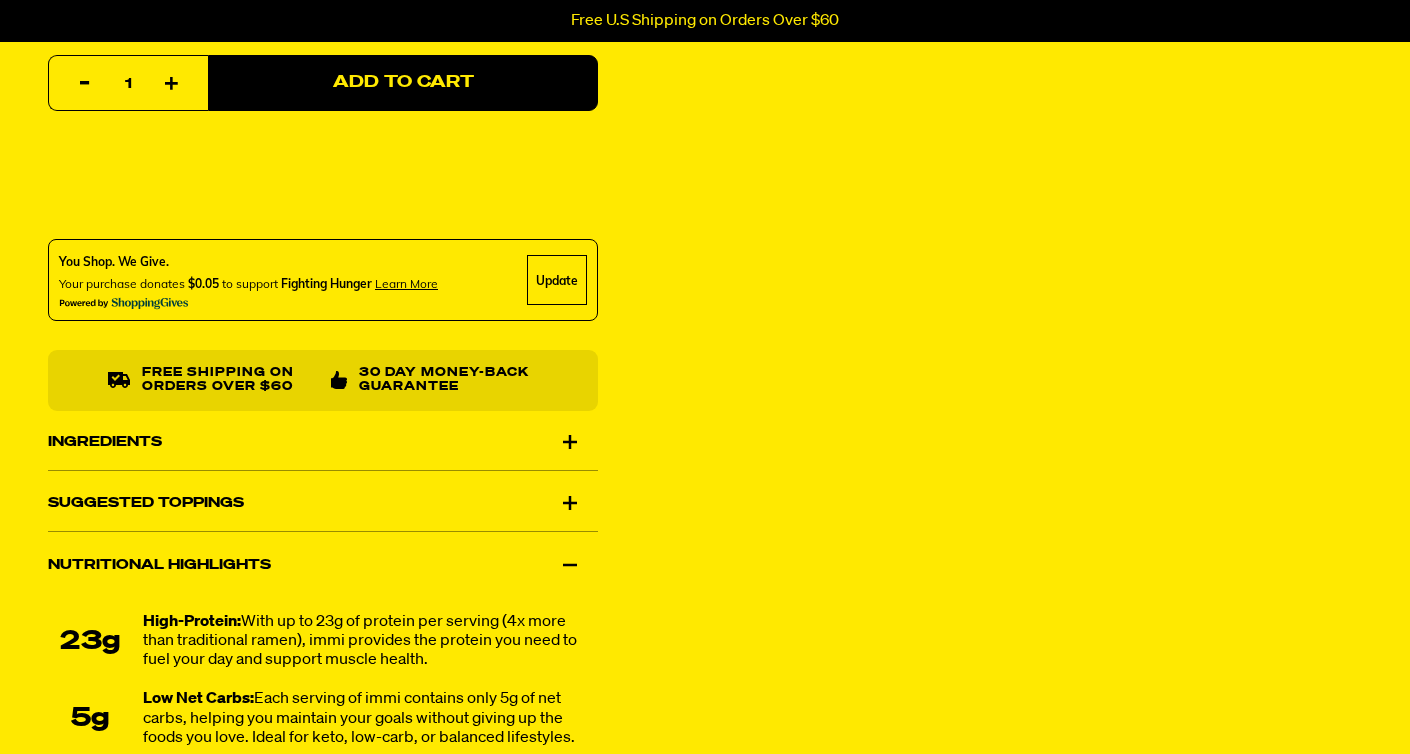 click on "Ingredients" at bounding box center [323, 442] 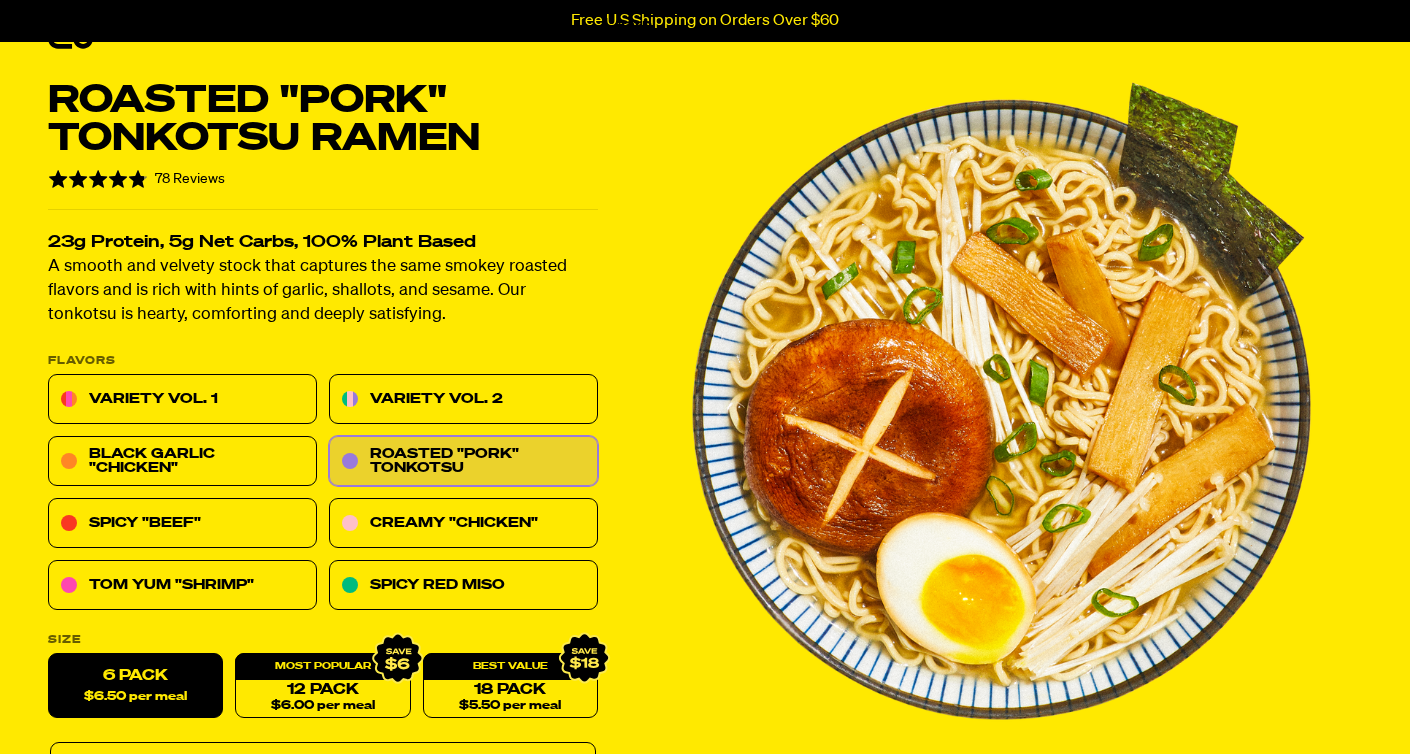 scroll, scrollTop: 0, scrollLeft: 0, axis: both 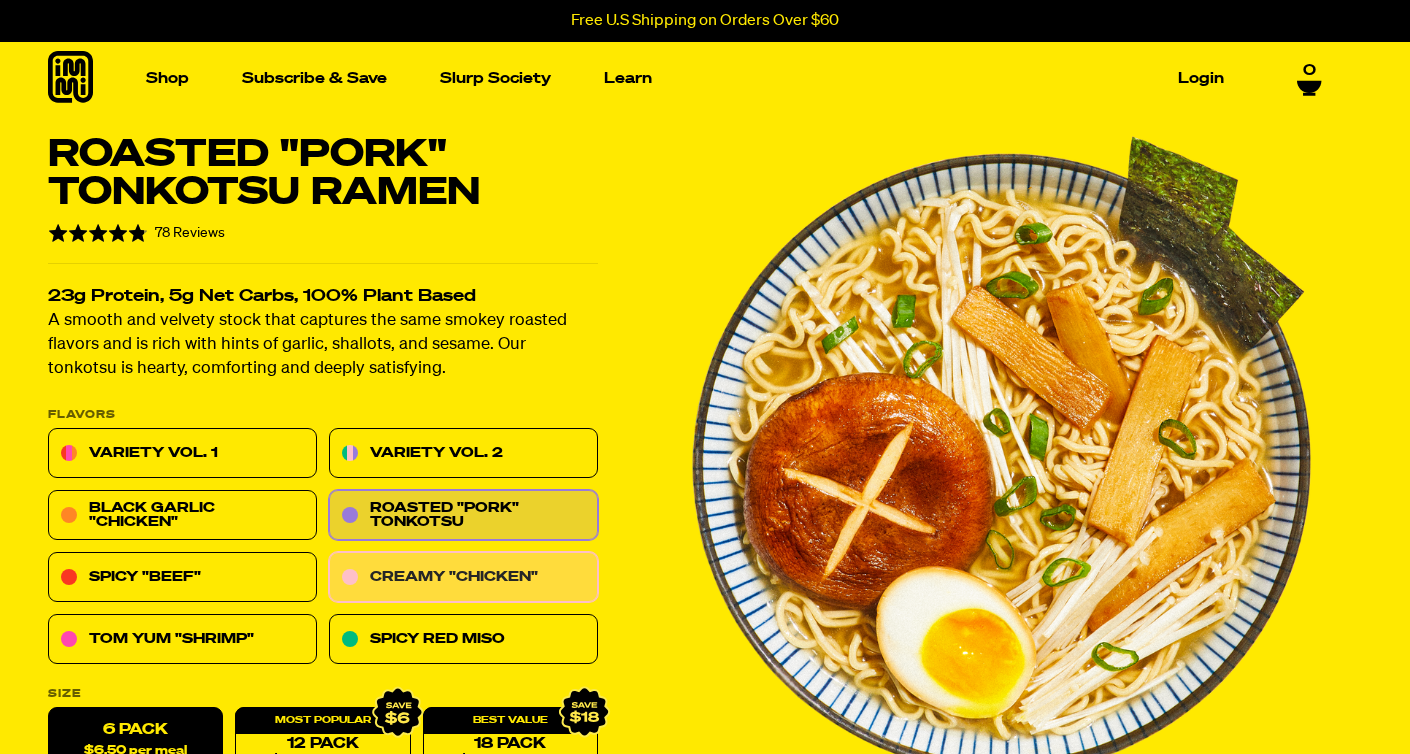 click on "Creamy "Chicken"" at bounding box center [463, 578] 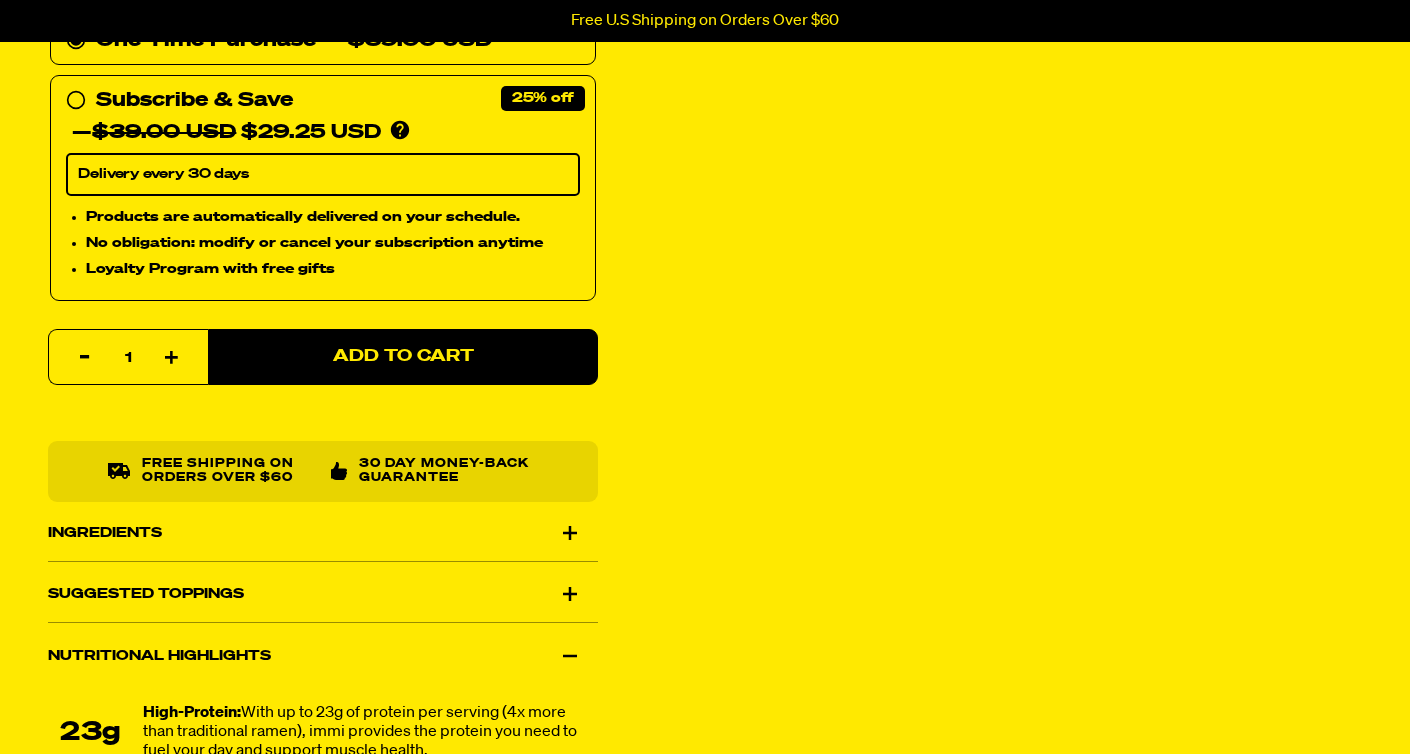 scroll, scrollTop: 1173, scrollLeft: 0, axis: vertical 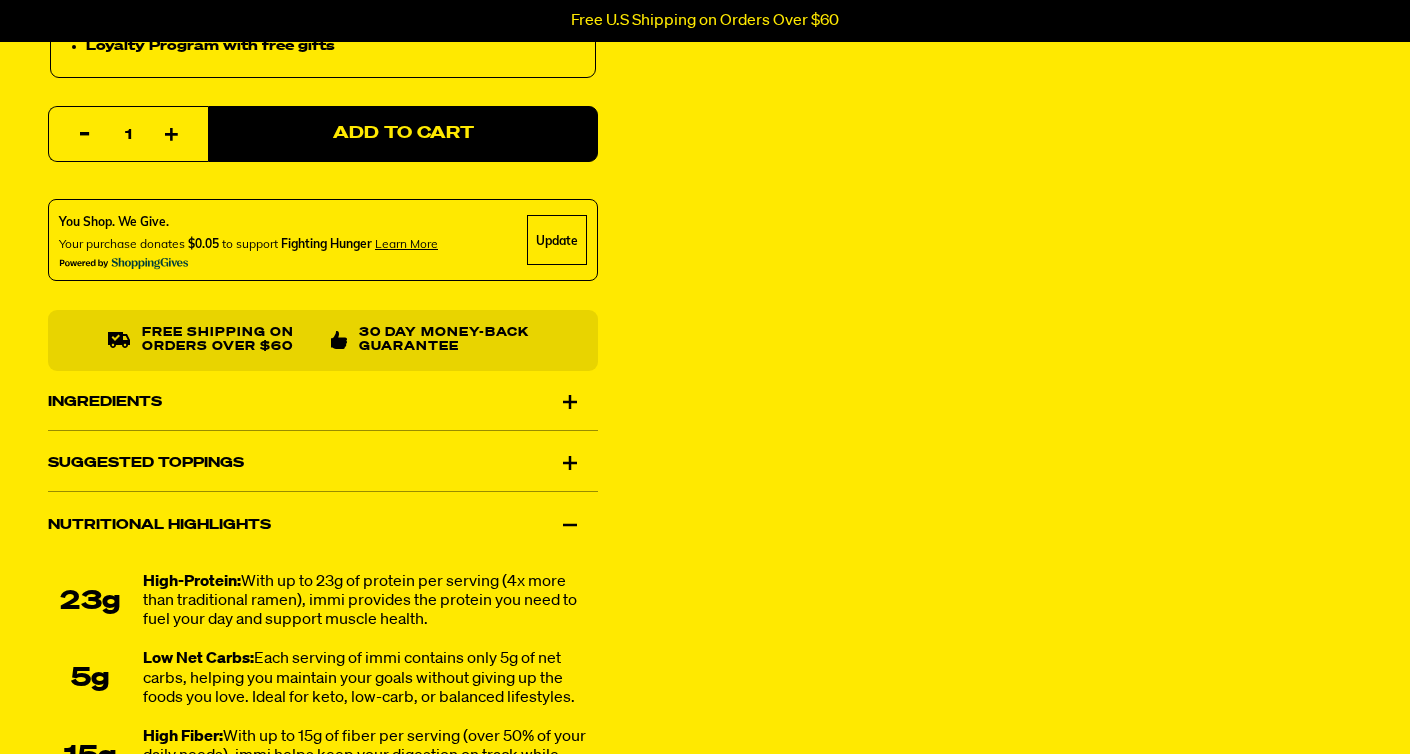 click on "Ingredients" at bounding box center (323, 402) 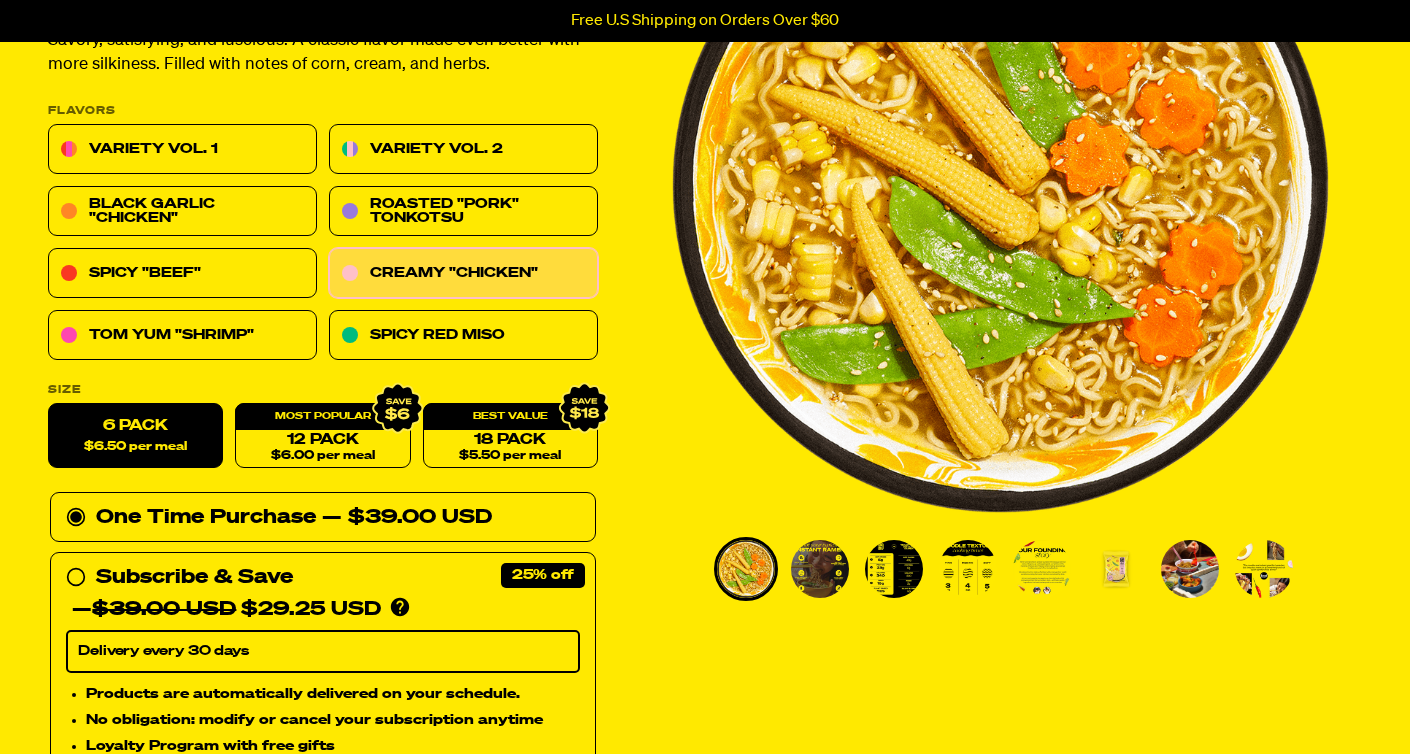 scroll, scrollTop: 0, scrollLeft: 0, axis: both 